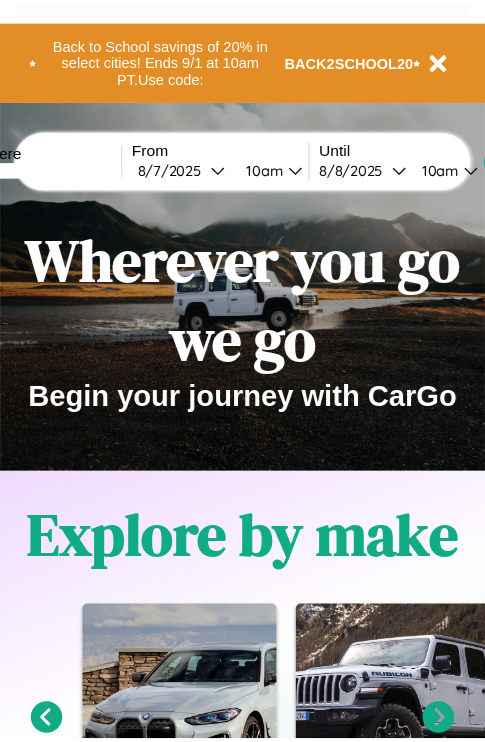 scroll, scrollTop: 0, scrollLeft: 0, axis: both 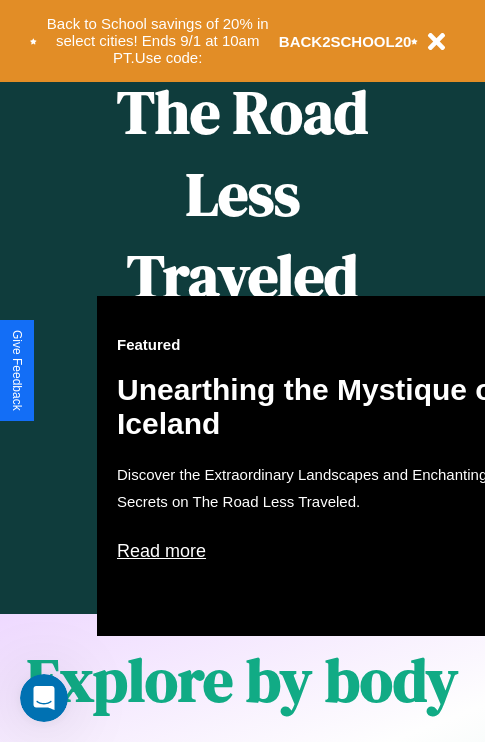 click on "Featured Unearthing the Mystique of Iceland Discover the Extraordinary Landscapes and Enchanting Secrets on The Road Less Traveled. Read more" at bounding box center [317, 466] 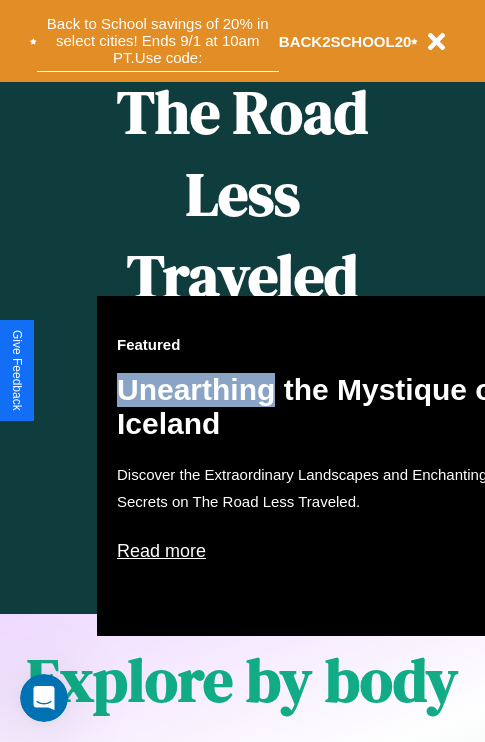 click on "Back to School savings of 20% in select cities! Ends 9/1 at 10am PT.  Use code:" at bounding box center [158, 41] 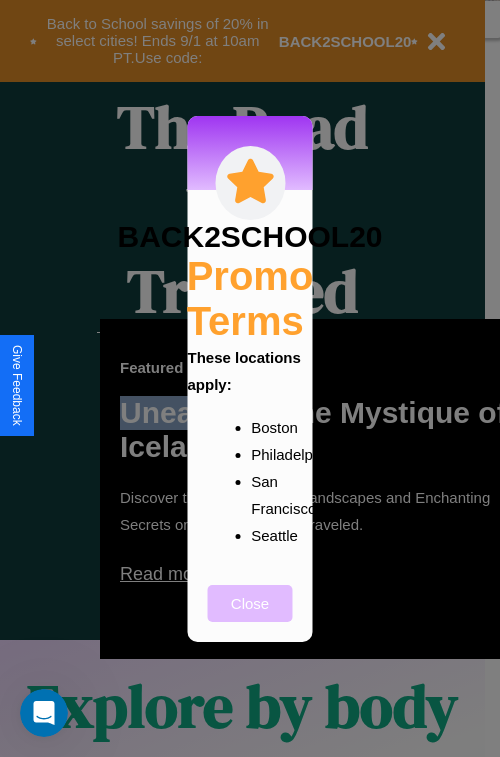 click on "Close" at bounding box center (250, 603) 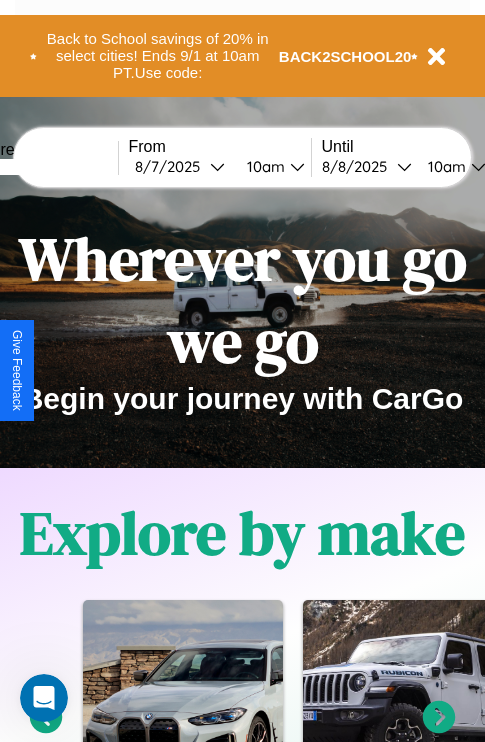 scroll, scrollTop: 0, scrollLeft: 0, axis: both 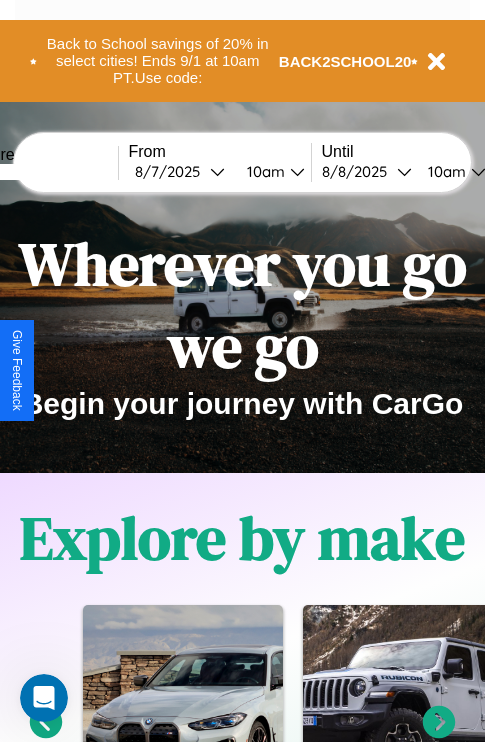 click at bounding box center (43, 172) 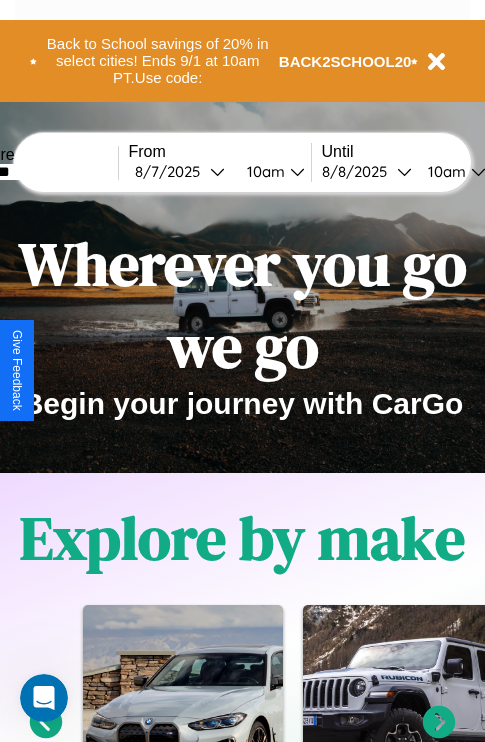 type on "*******" 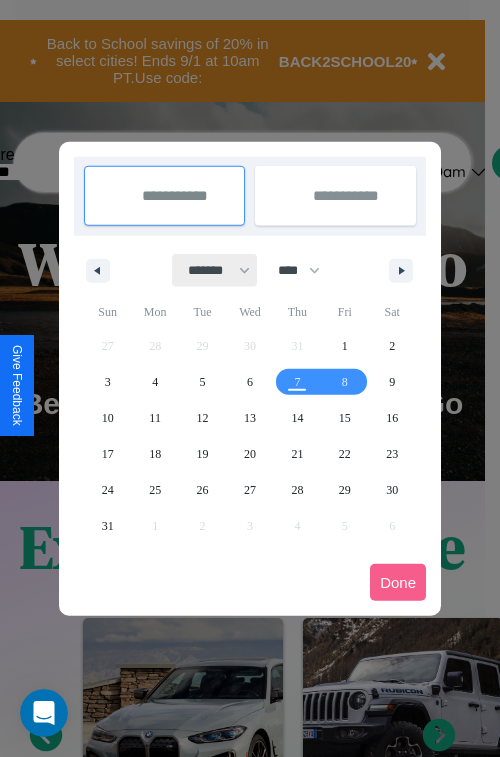 click on "******* ******** ***** ***** *** **** **** ****** ********* ******* ******** ********" at bounding box center [215, 270] 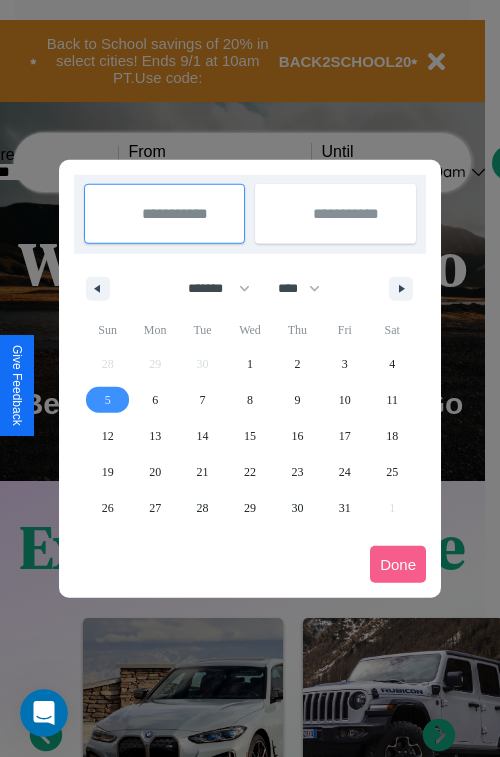 click on "5" at bounding box center (108, 400) 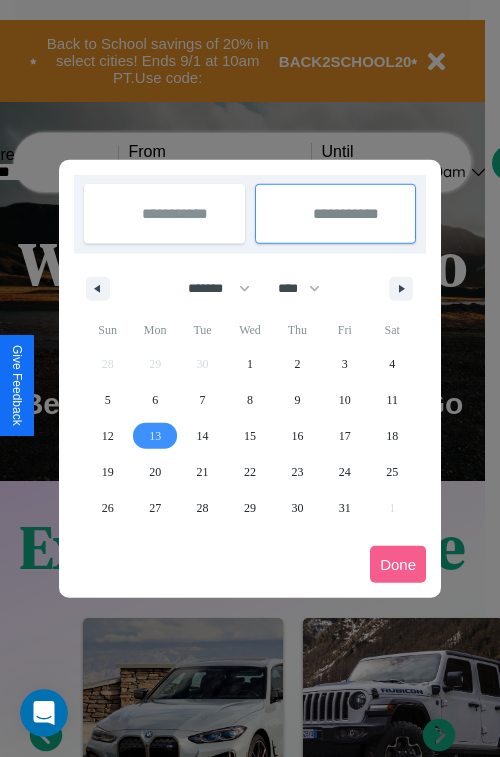 click on "13" at bounding box center [155, 436] 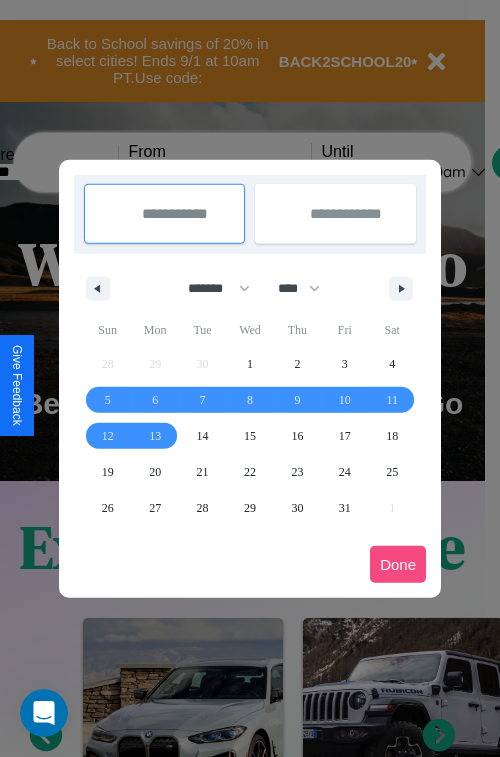 click on "Done" at bounding box center [398, 564] 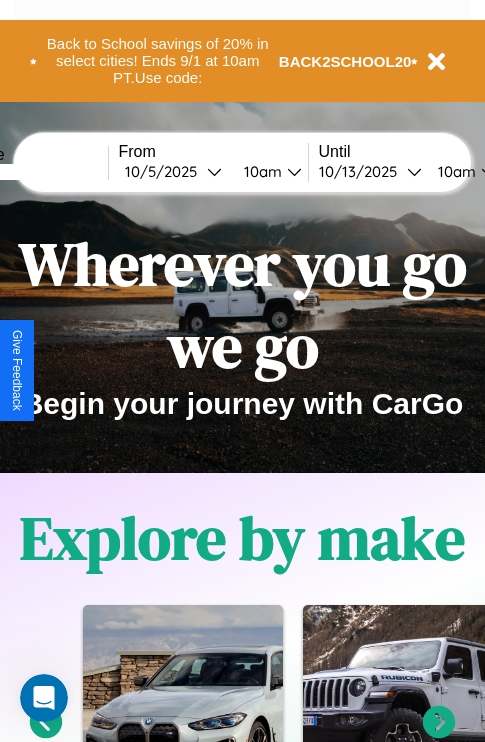 click on "10am" at bounding box center (260, 171) 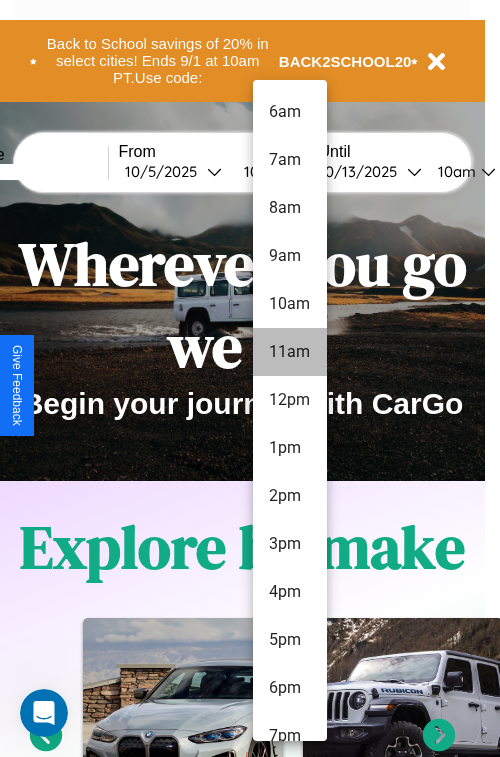 click on "11am" at bounding box center (290, 352) 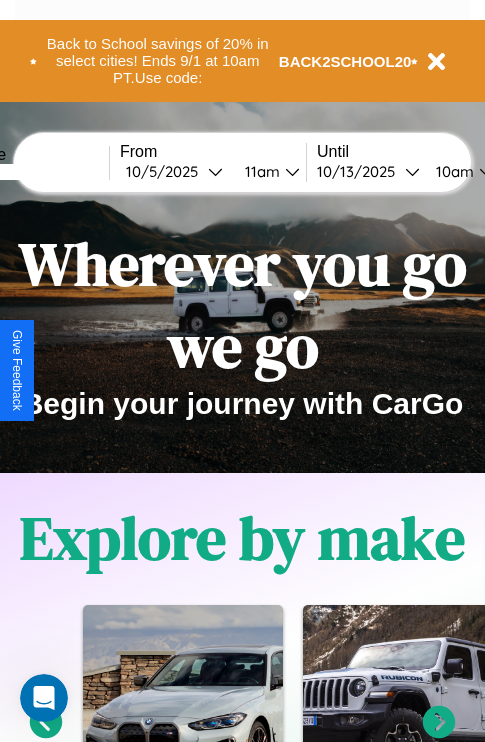 click on "10am" at bounding box center [452, 171] 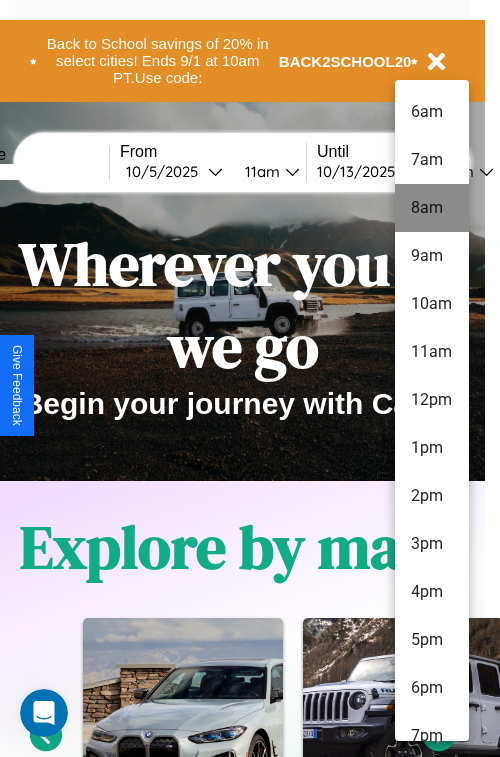click on "8am" at bounding box center (432, 208) 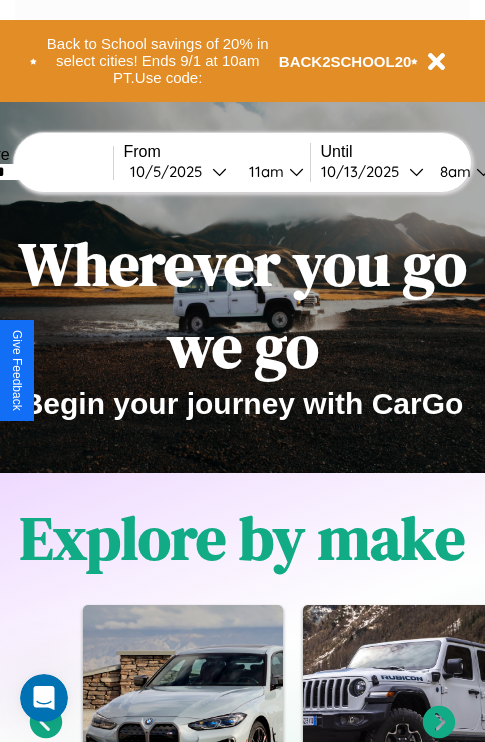 scroll, scrollTop: 0, scrollLeft: 73, axis: horizontal 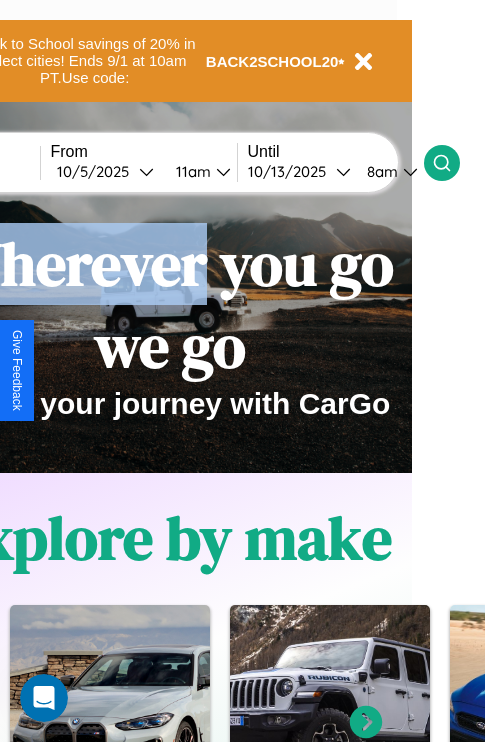 click 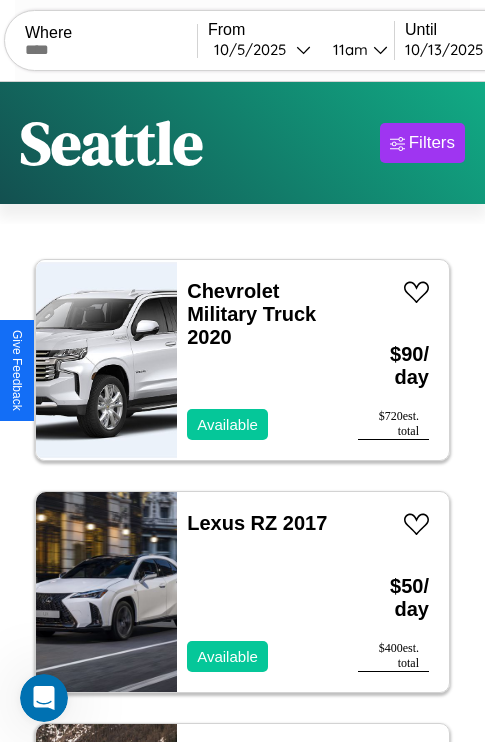 scroll, scrollTop: 89, scrollLeft: 0, axis: vertical 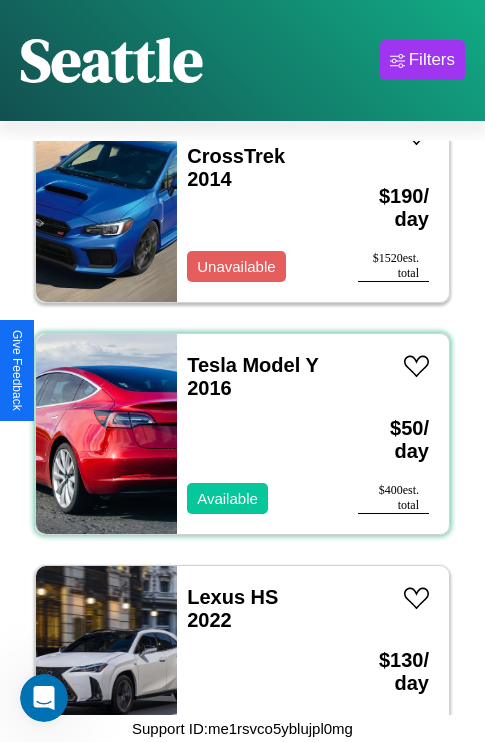 click on "Tesla   Model Y   2016 Available" at bounding box center [257, 434] 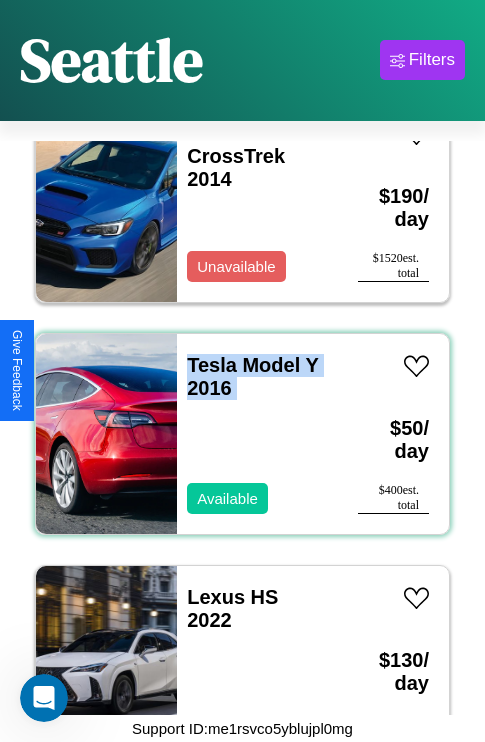 click on "Tesla   Model Y   2016 Available" at bounding box center (257, 434) 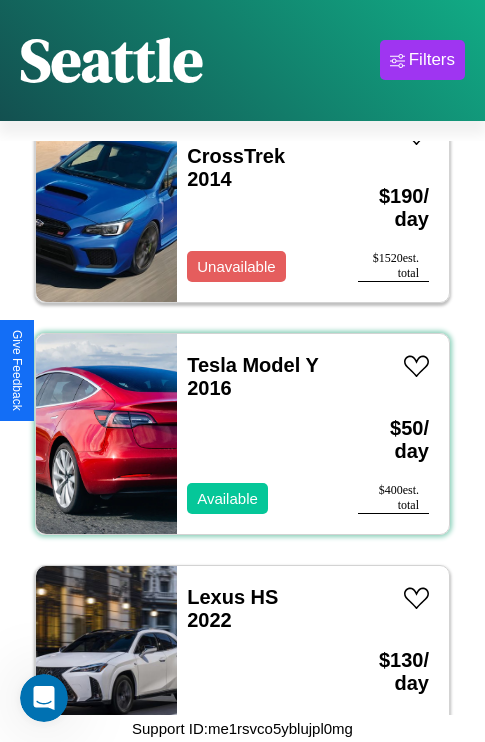 click on "Tesla   Model Y   2016 Available" at bounding box center [257, 434] 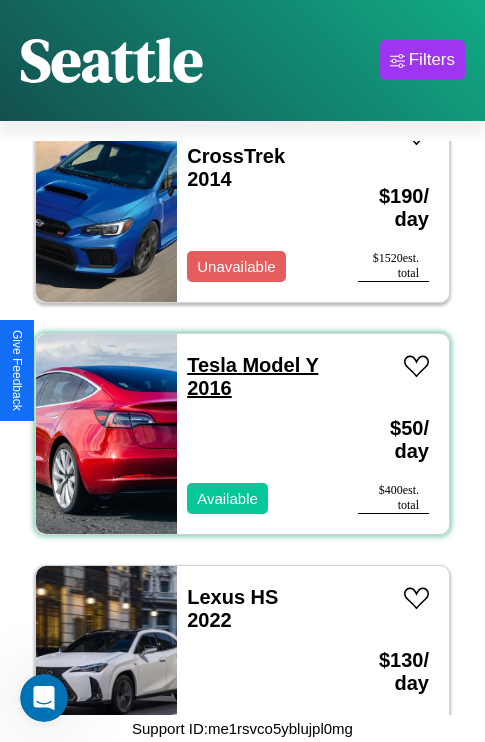 click on "Tesla   Model Y   2016" at bounding box center [252, 376] 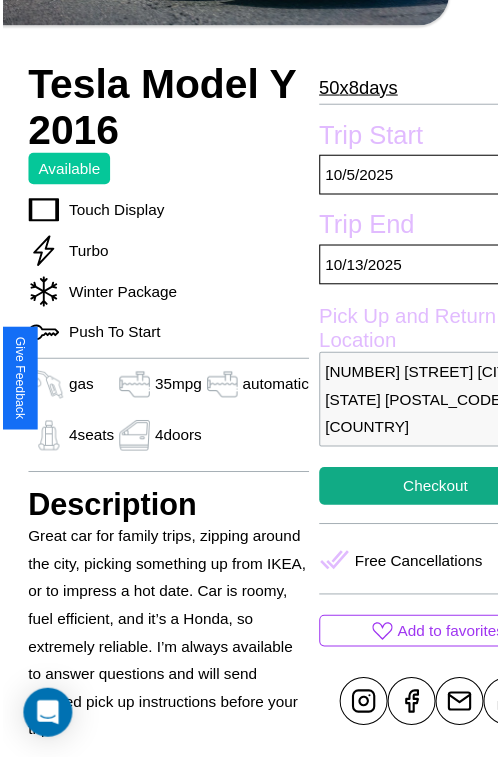 scroll, scrollTop: 577, scrollLeft: 84, axis: both 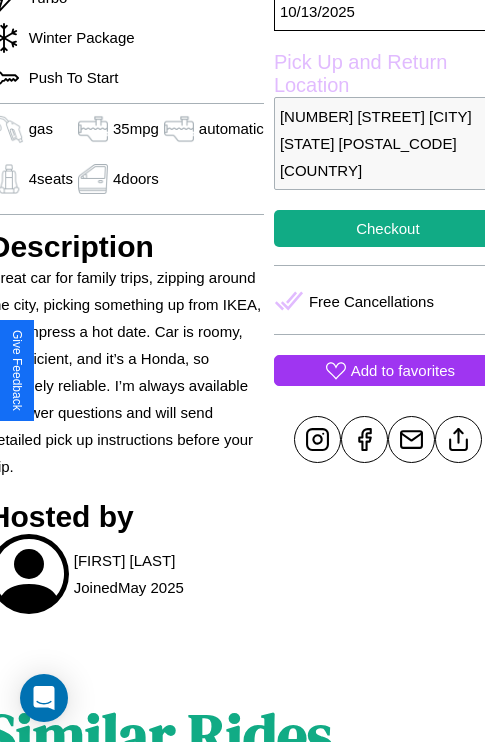 click on "Add to favorites" at bounding box center (403, 370) 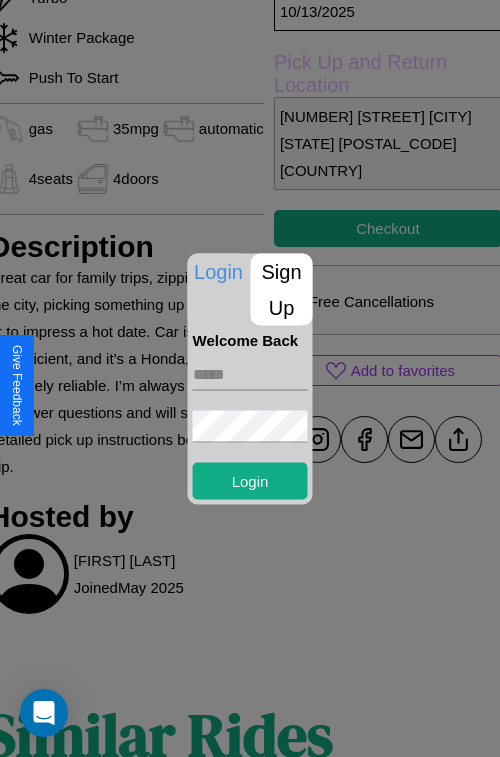 click on "Sign Up" at bounding box center (282, 289) 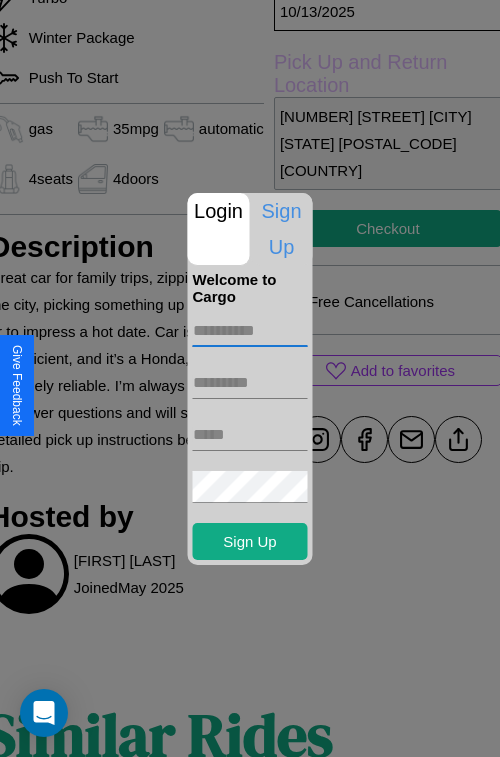 click at bounding box center [250, 331] 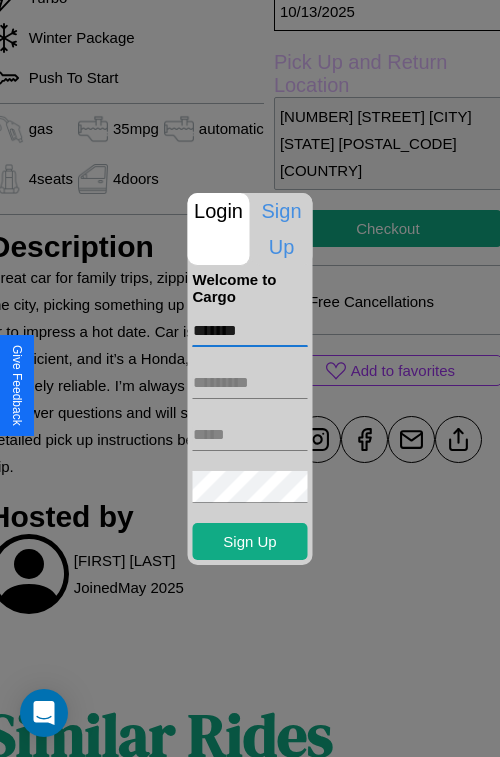 type on "*******" 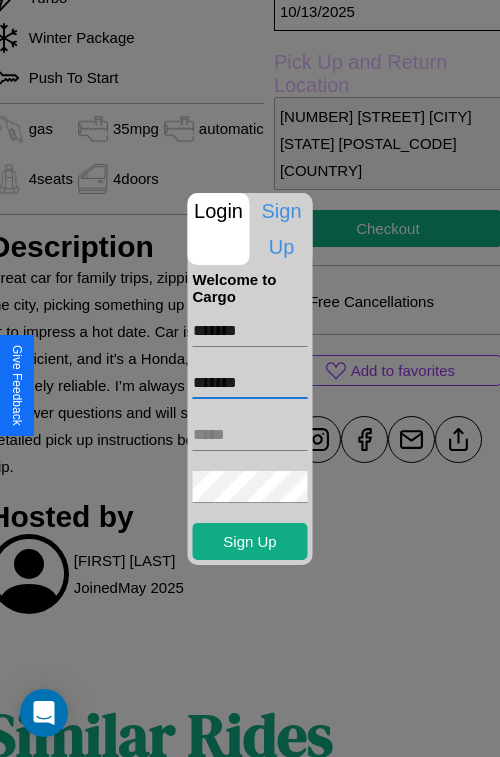 type on "*******" 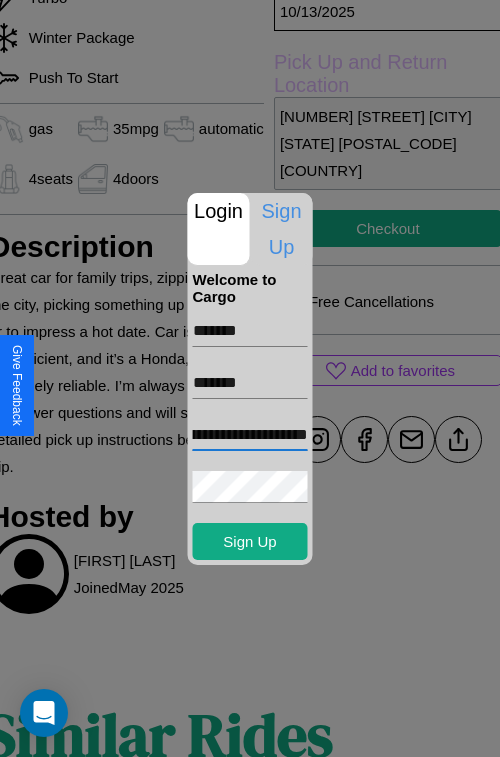 scroll, scrollTop: 0, scrollLeft: 77, axis: horizontal 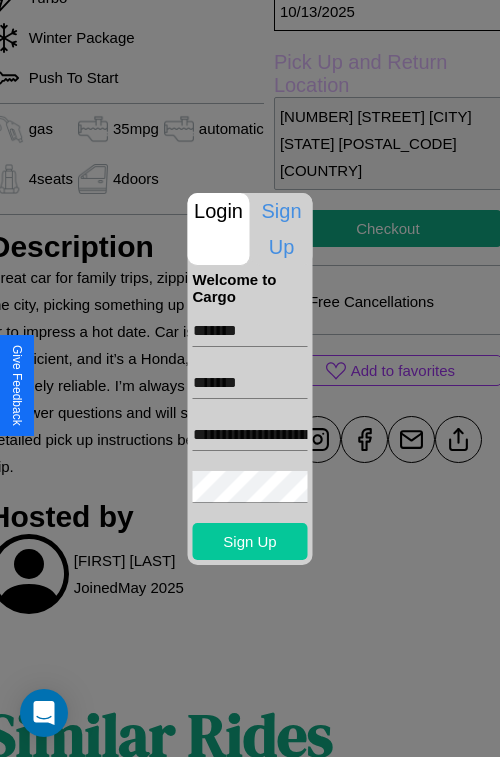 click on "Sign Up" at bounding box center [250, 541] 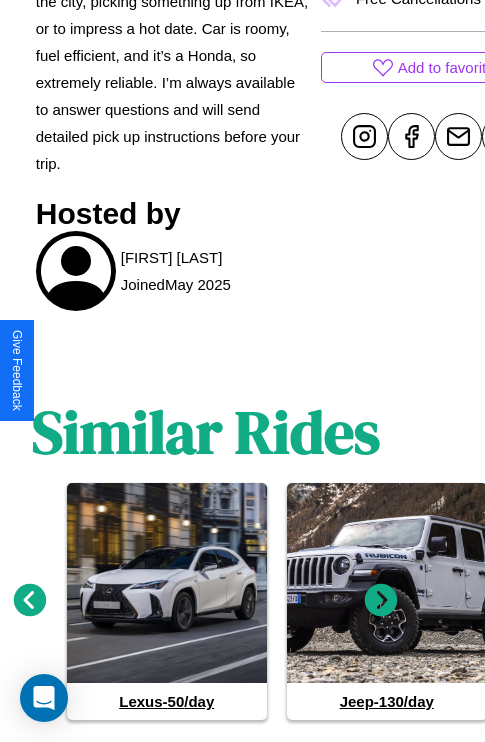 scroll, scrollTop: 925, scrollLeft: 30, axis: both 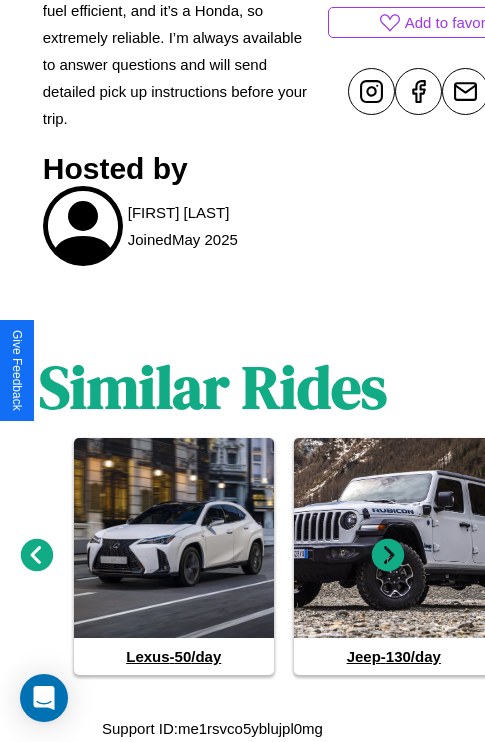 click 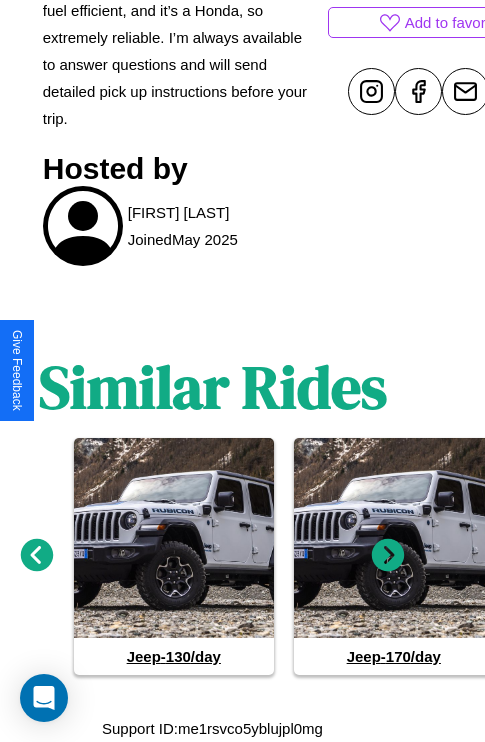 click 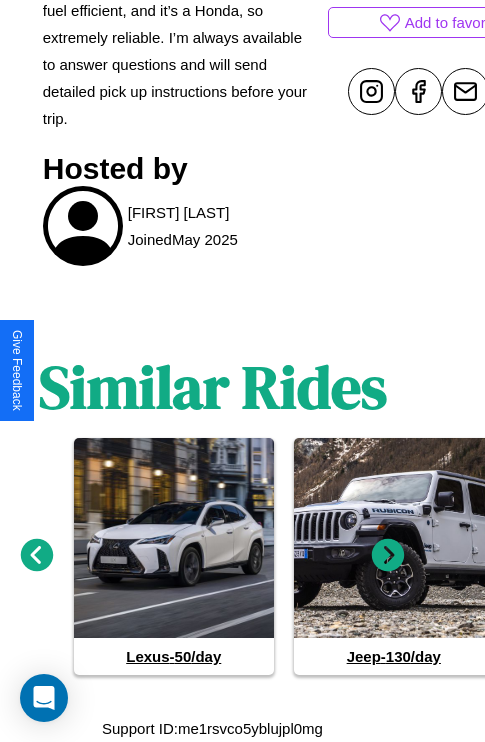 click 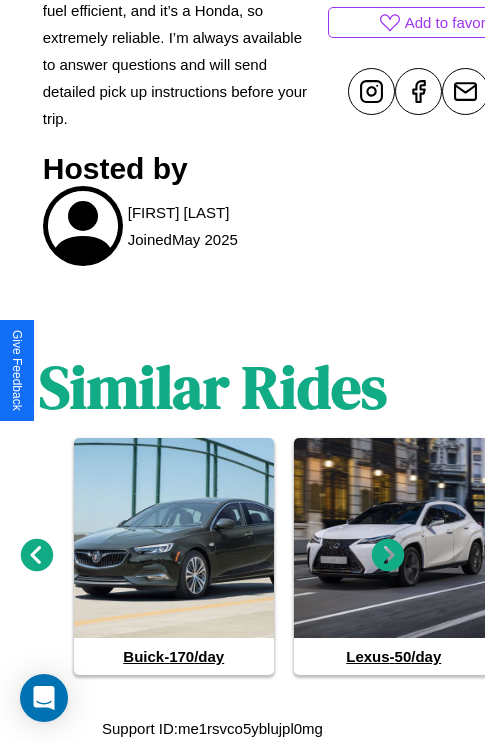 click 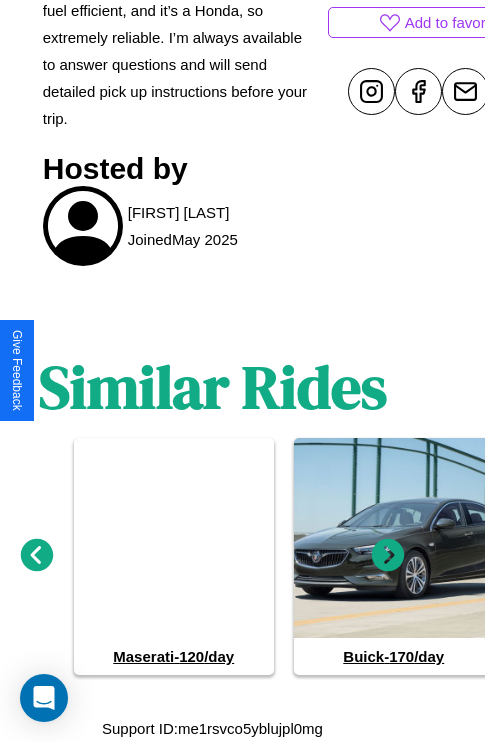 click 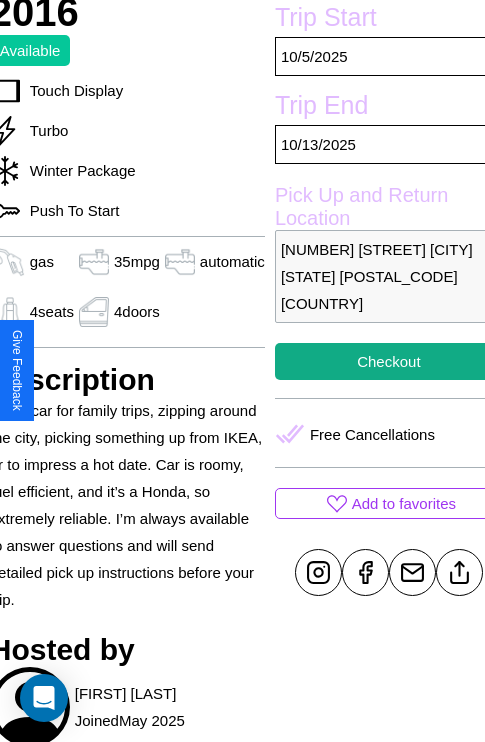scroll, scrollTop: 435, scrollLeft: 84, axis: both 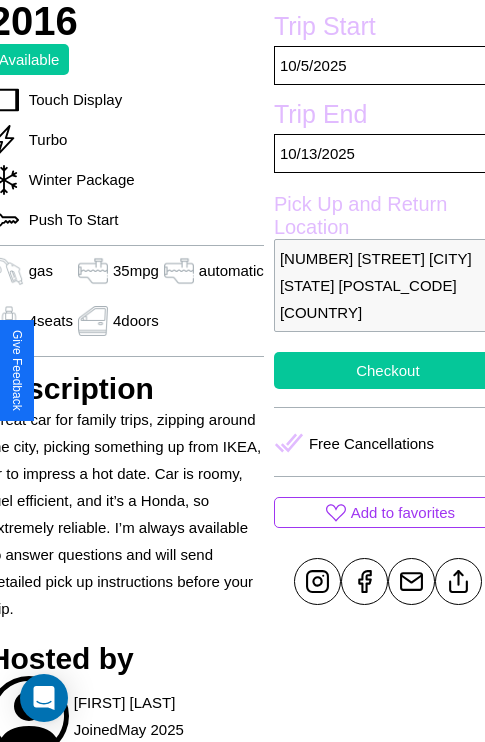 click on "Checkout" at bounding box center (388, 370) 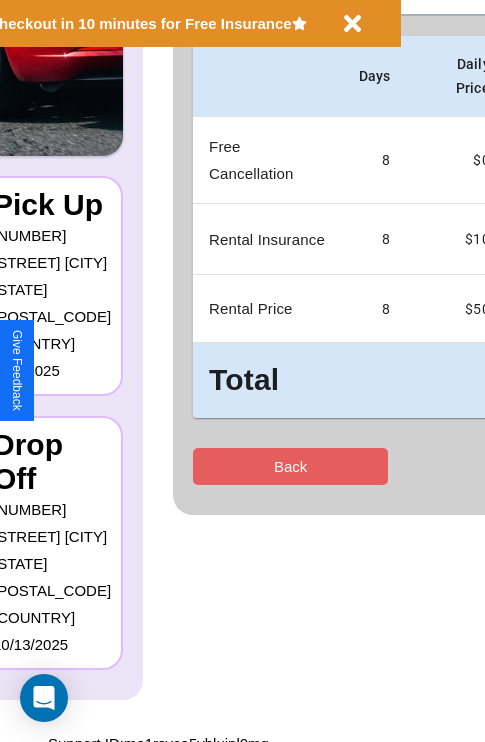 scroll, scrollTop: 0, scrollLeft: 0, axis: both 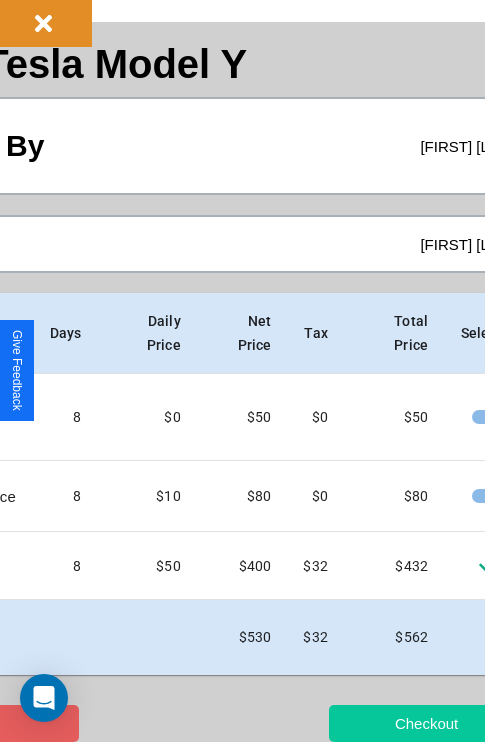 click on "Checkout" at bounding box center [426, 723] 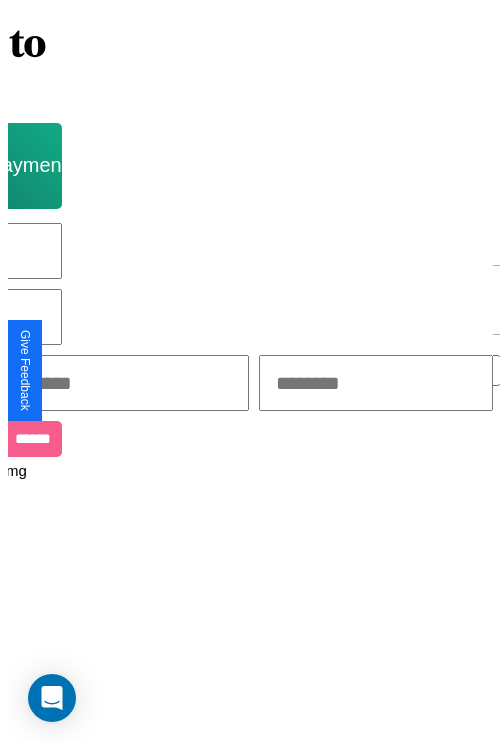 scroll, scrollTop: 0, scrollLeft: 0, axis: both 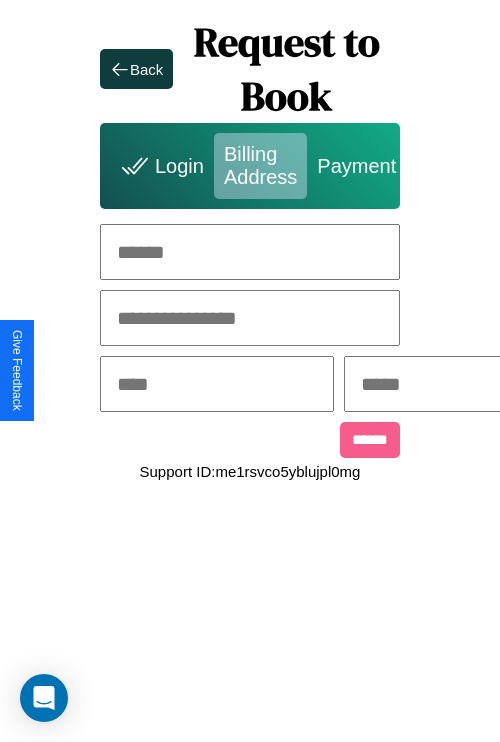 click at bounding box center [250, 252] 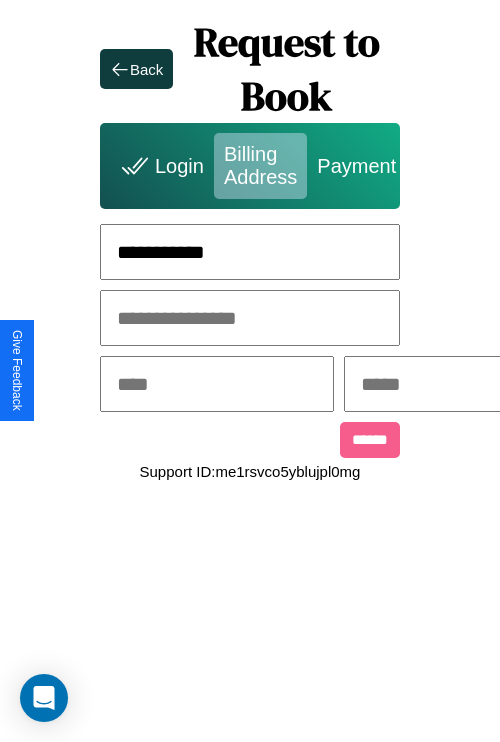 type on "**********" 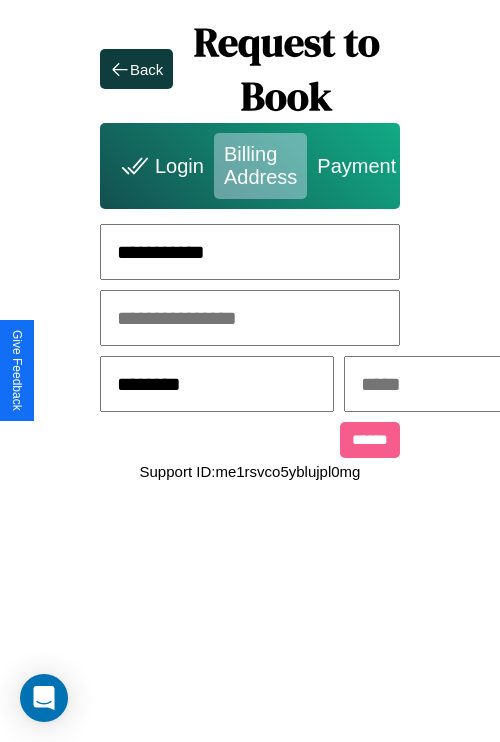 type on "********" 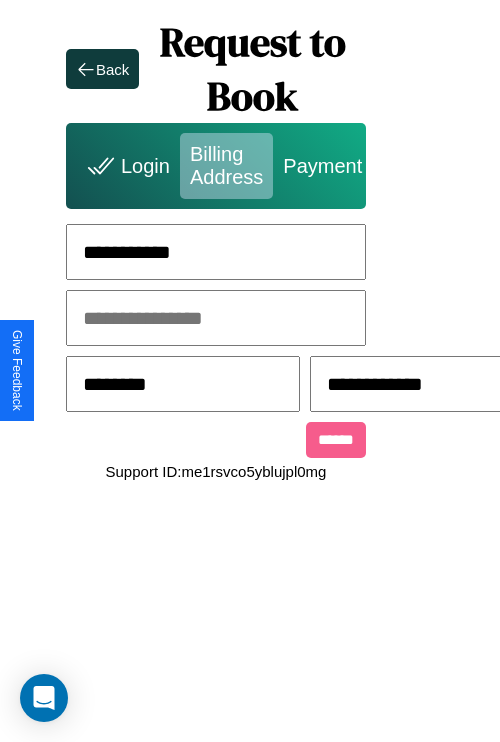 scroll, scrollTop: 0, scrollLeft: 517, axis: horizontal 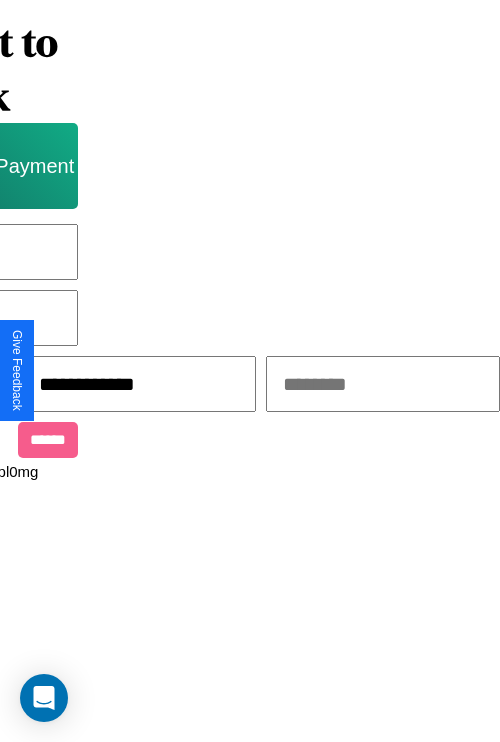 type on "**********" 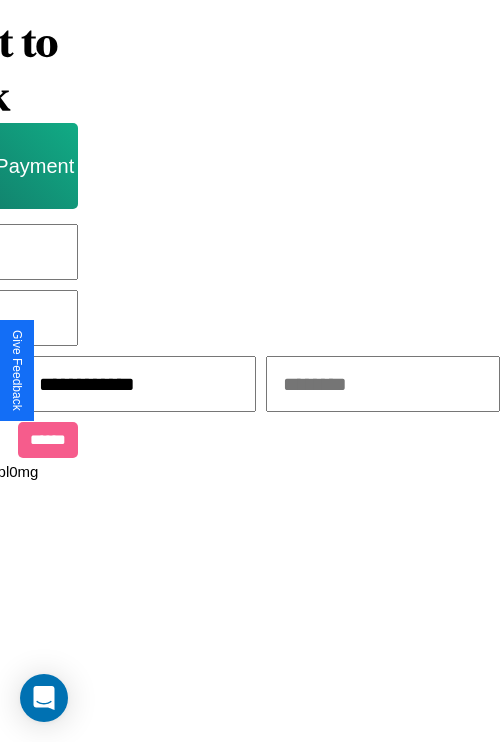 click at bounding box center [383, 384] 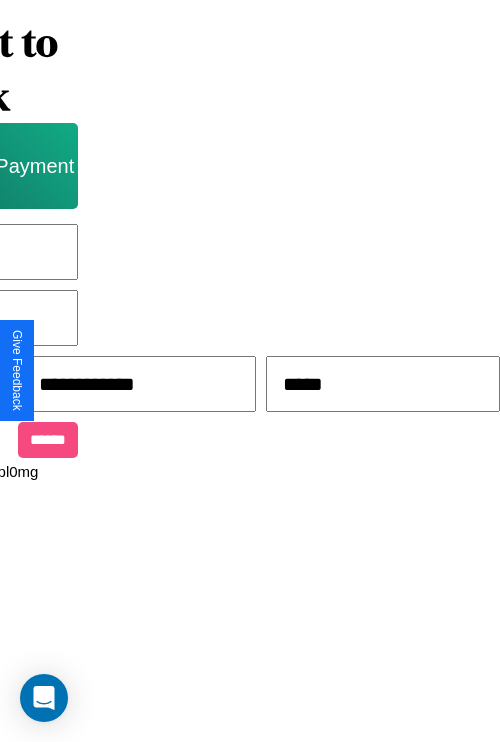 type on "*****" 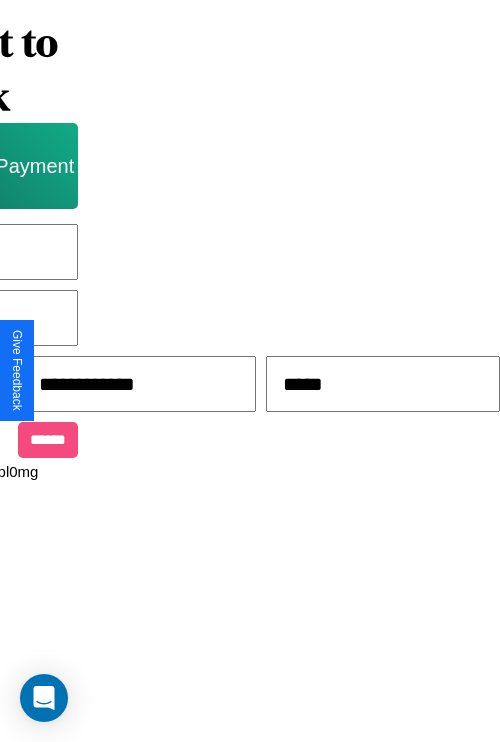 click on "******" at bounding box center (48, 440) 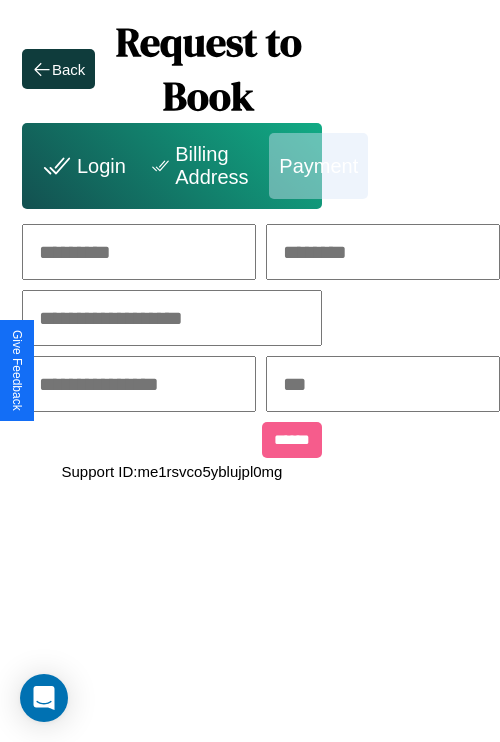 scroll, scrollTop: 0, scrollLeft: 208, axis: horizontal 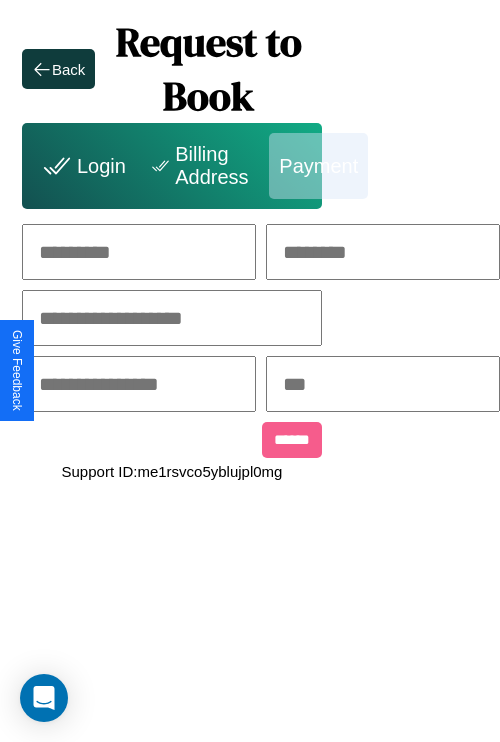 click at bounding box center [139, 252] 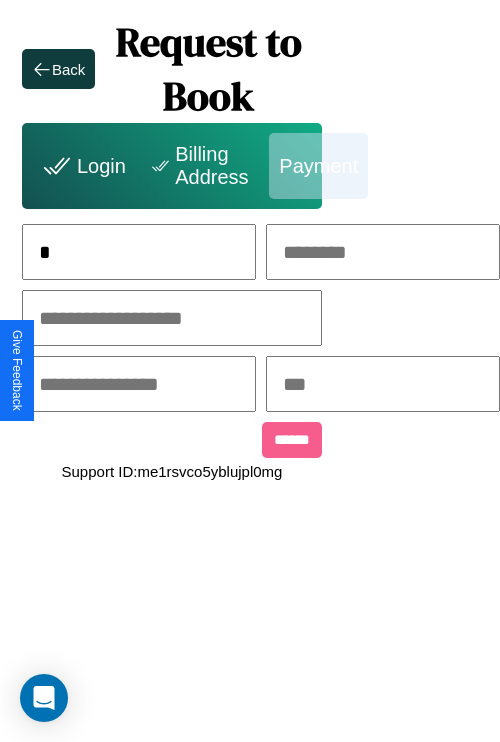 scroll, scrollTop: 0, scrollLeft: 129, axis: horizontal 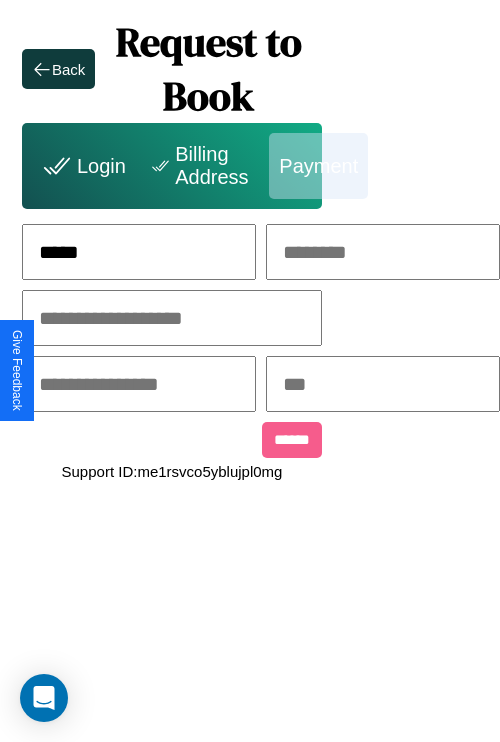 type on "*****" 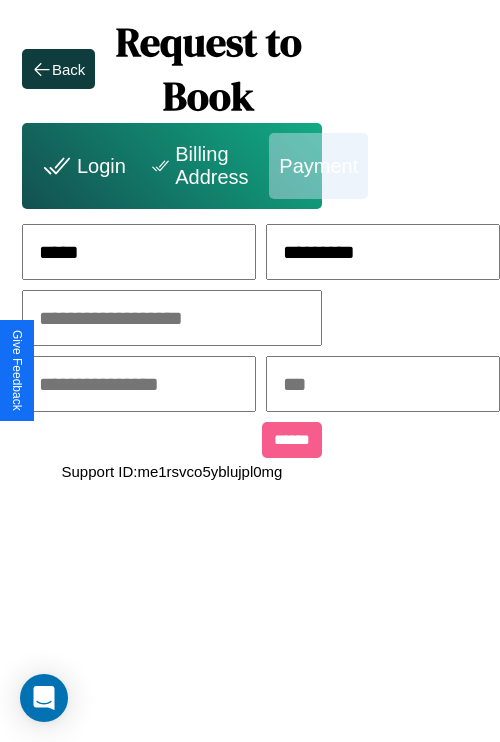 type on "*********" 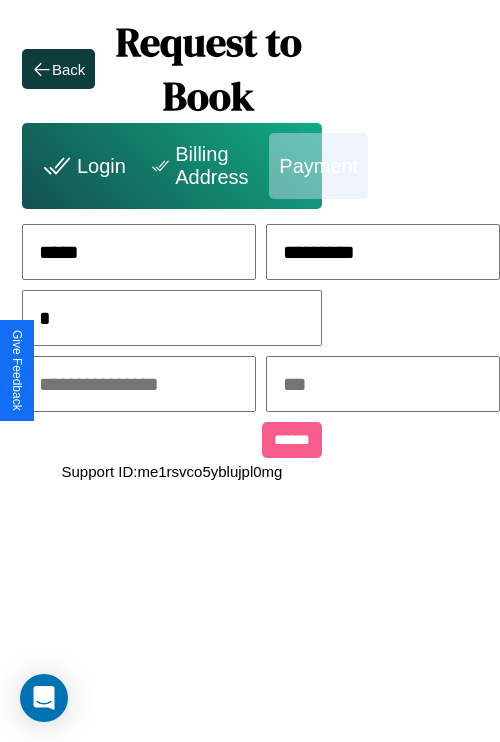 scroll, scrollTop: 0, scrollLeft: 128, axis: horizontal 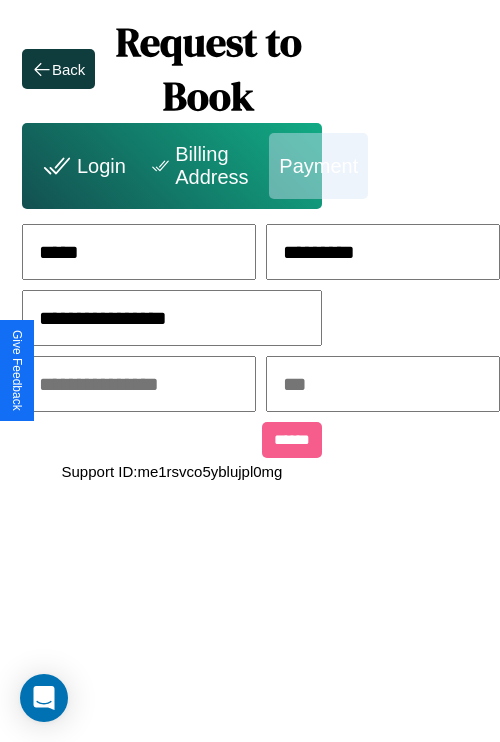 type on "**********" 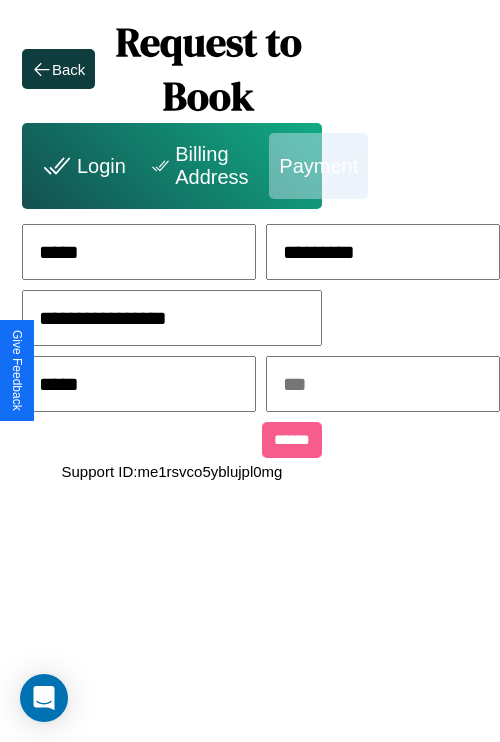 type on "*****" 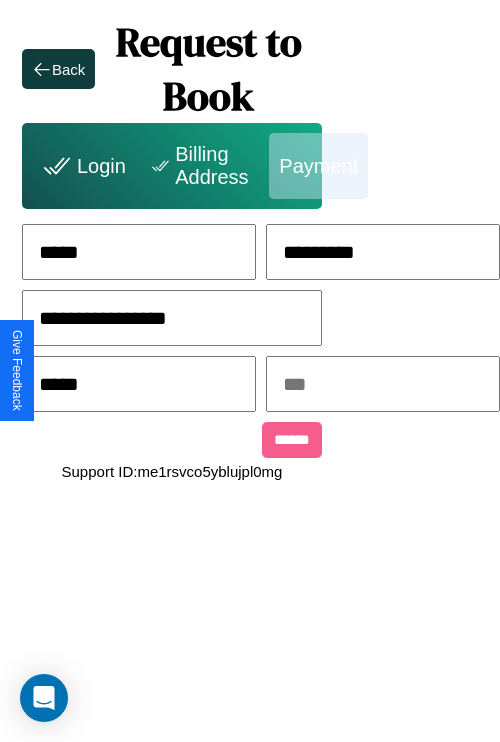 click at bounding box center (383, 384) 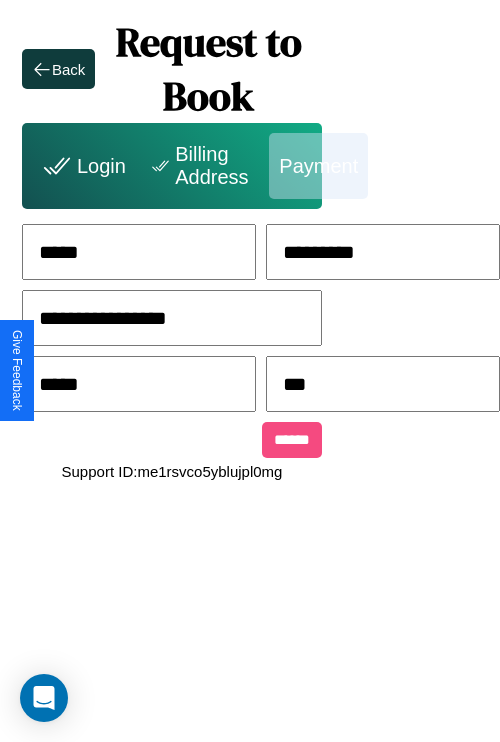 type on "***" 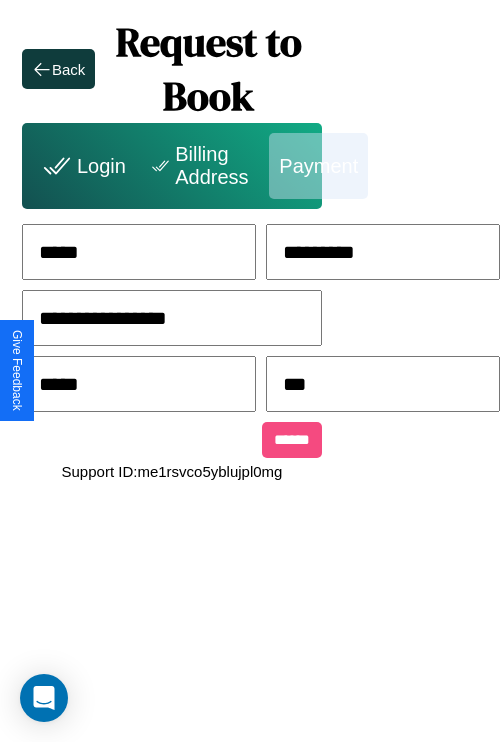 click on "******" at bounding box center [292, 440] 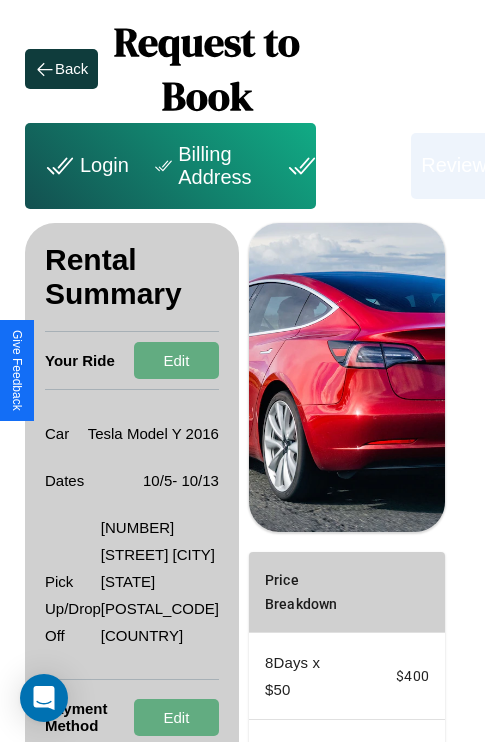 scroll, scrollTop: 382, scrollLeft: 72, axis: both 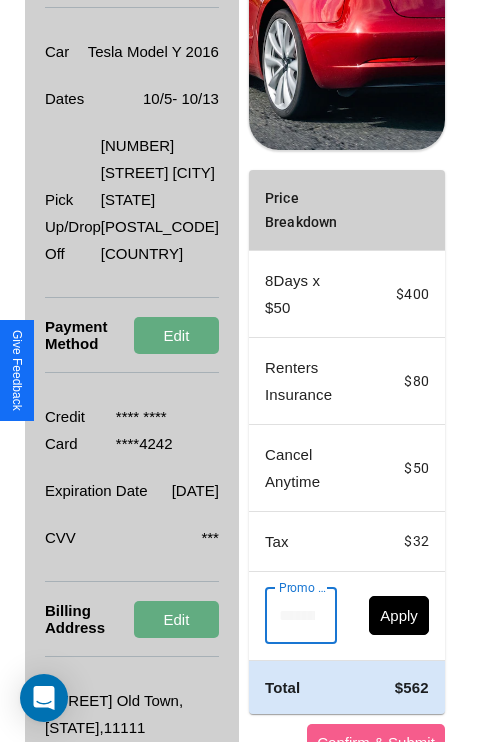 click on "Promo Code" at bounding box center [290, 616] 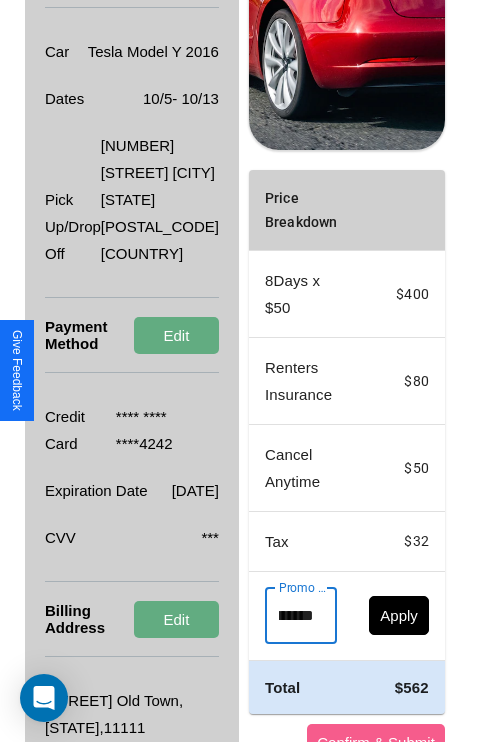 scroll, scrollTop: 0, scrollLeft: 96, axis: horizontal 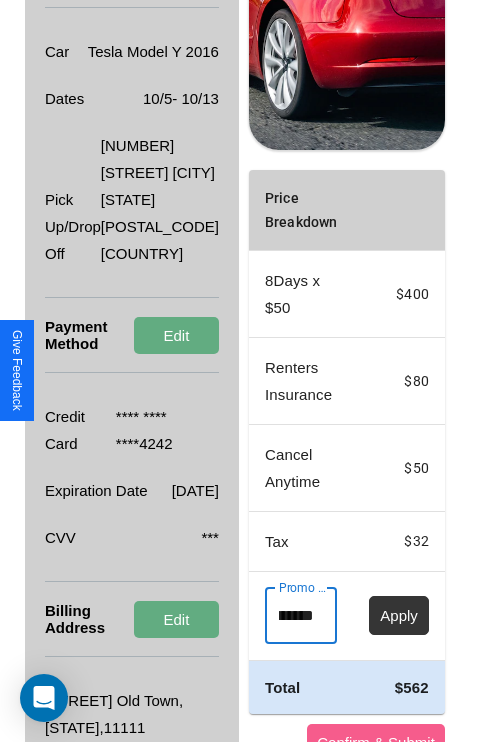 type on "**********" 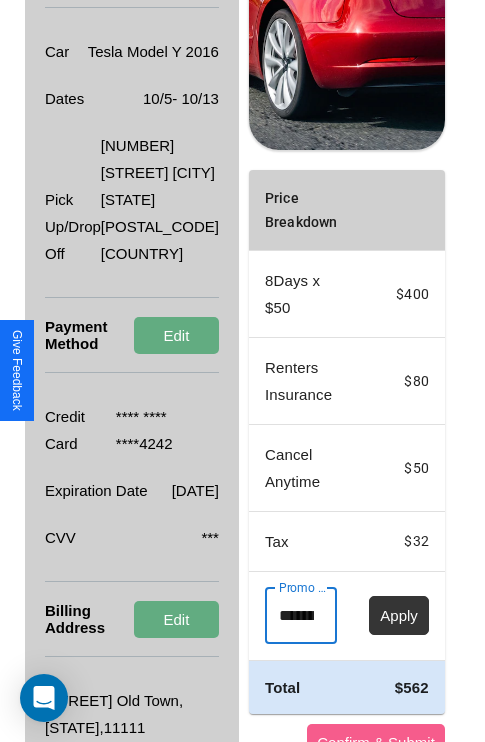 click on "Apply" at bounding box center [399, 615] 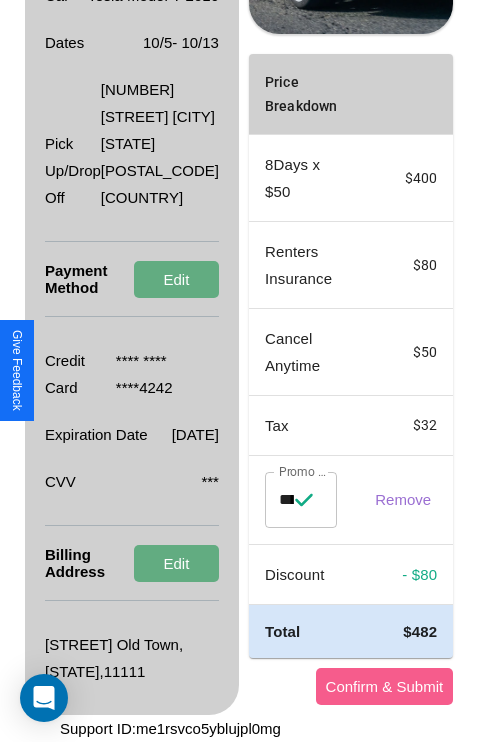 scroll, scrollTop: 536, scrollLeft: 72, axis: both 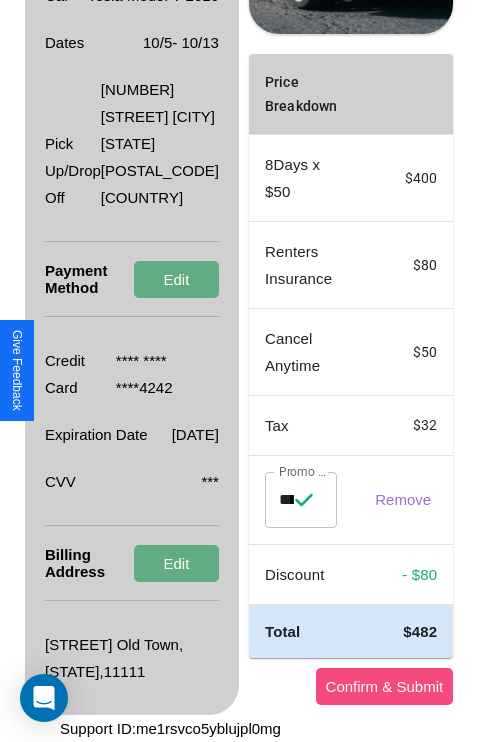 click on "Confirm & Submit" at bounding box center [385, 686] 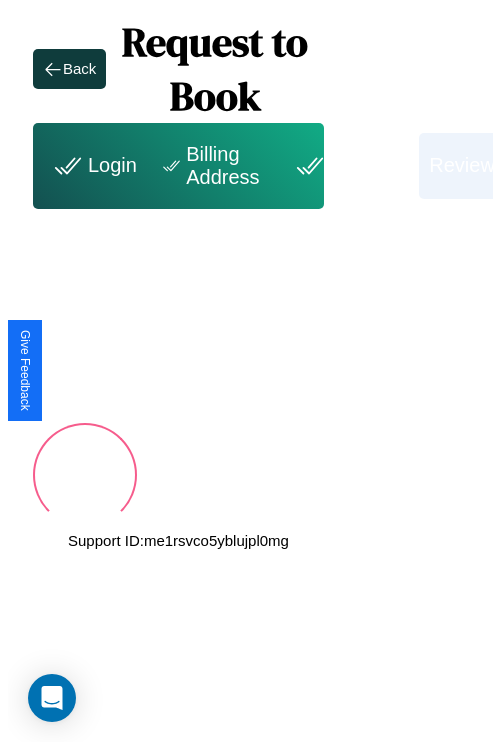 scroll, scrollTop: 0, scrollLeft: 72, axis: horizontal 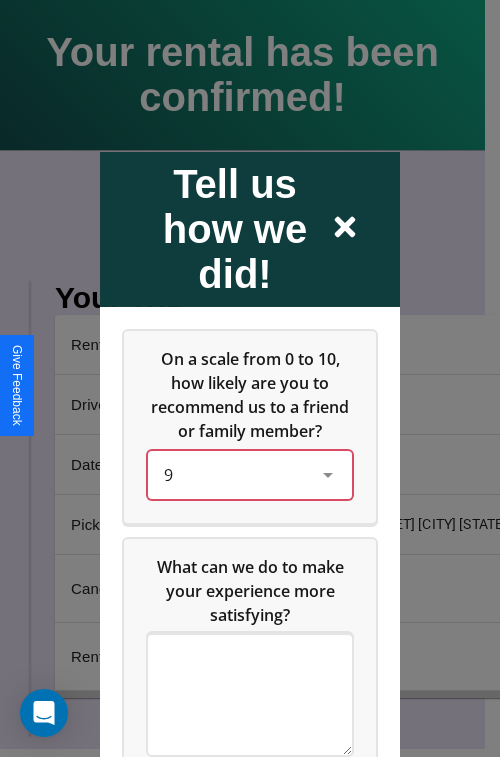click on "9" at bounding box center (234, 474) 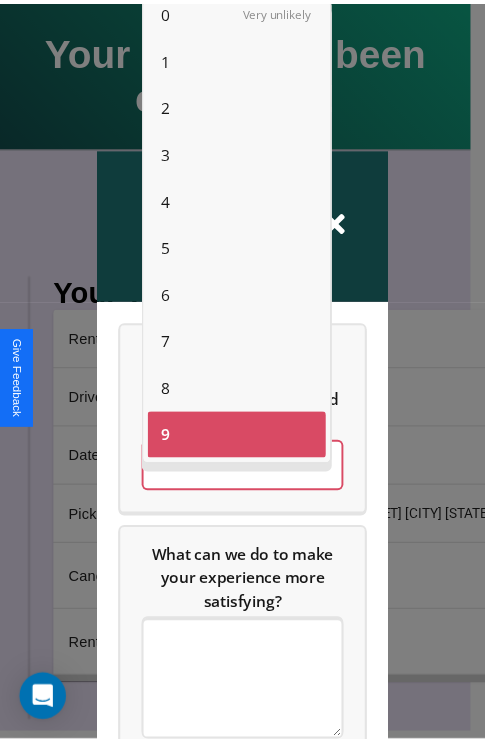 scroll, scrollTop: 12, scrollLeft: 0, axis: vertical 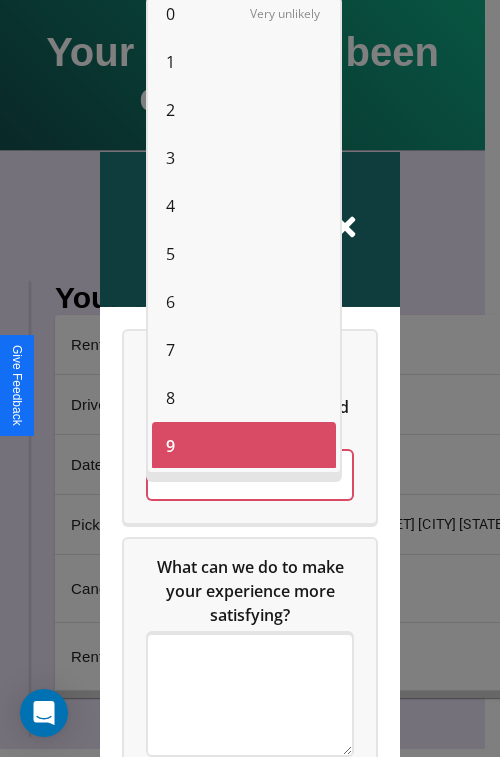 click on "0" at bounding box center (170, 14) 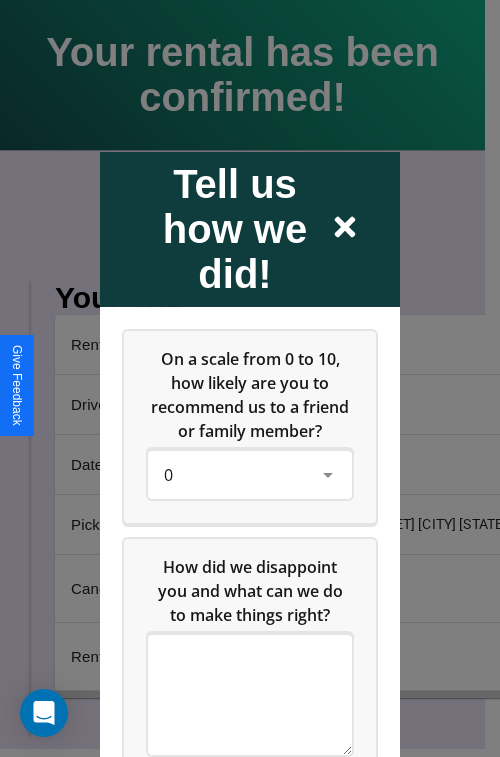 click 